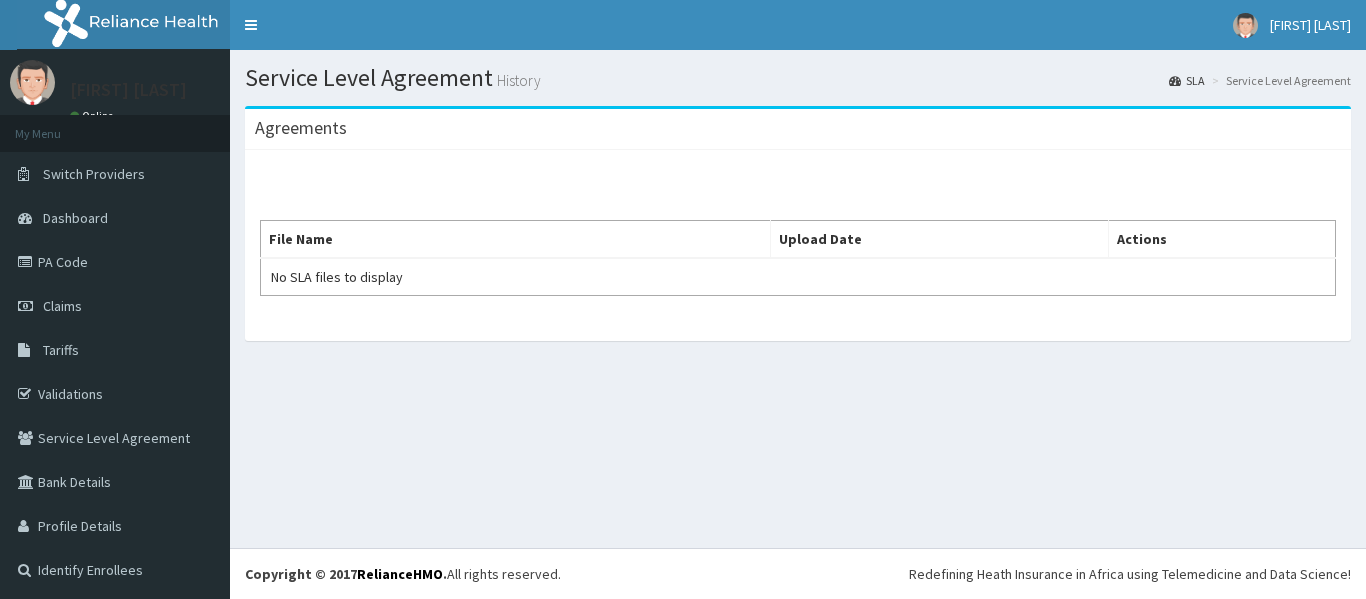 scroll, scrollTop: 0, scrollLeft: 0, axis: both 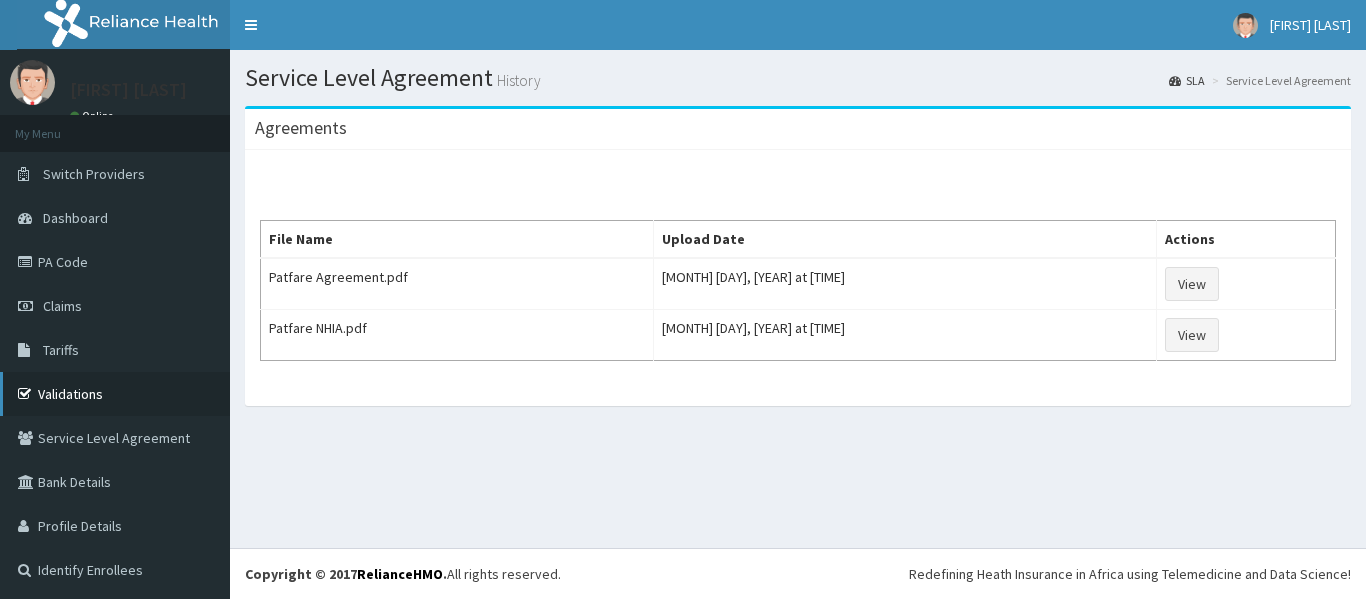 click on "Validations" at bounding box center [115, 394] 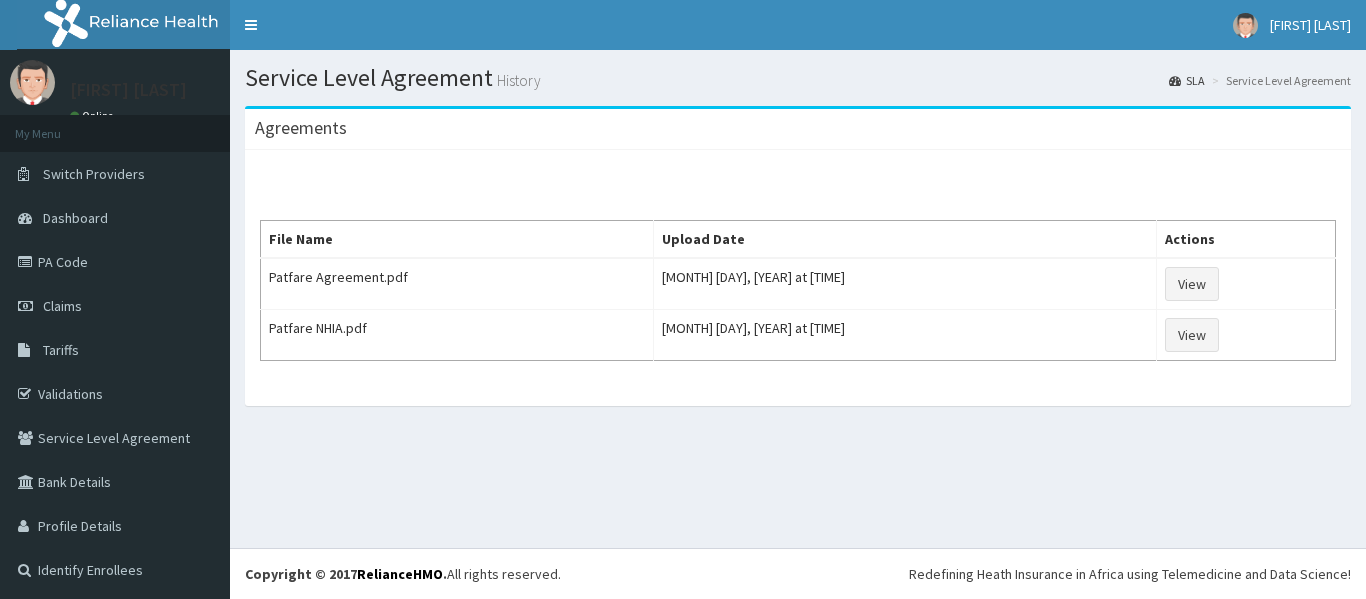 scroll, scrollTop: 0, scrollLeft: 0, axis: both 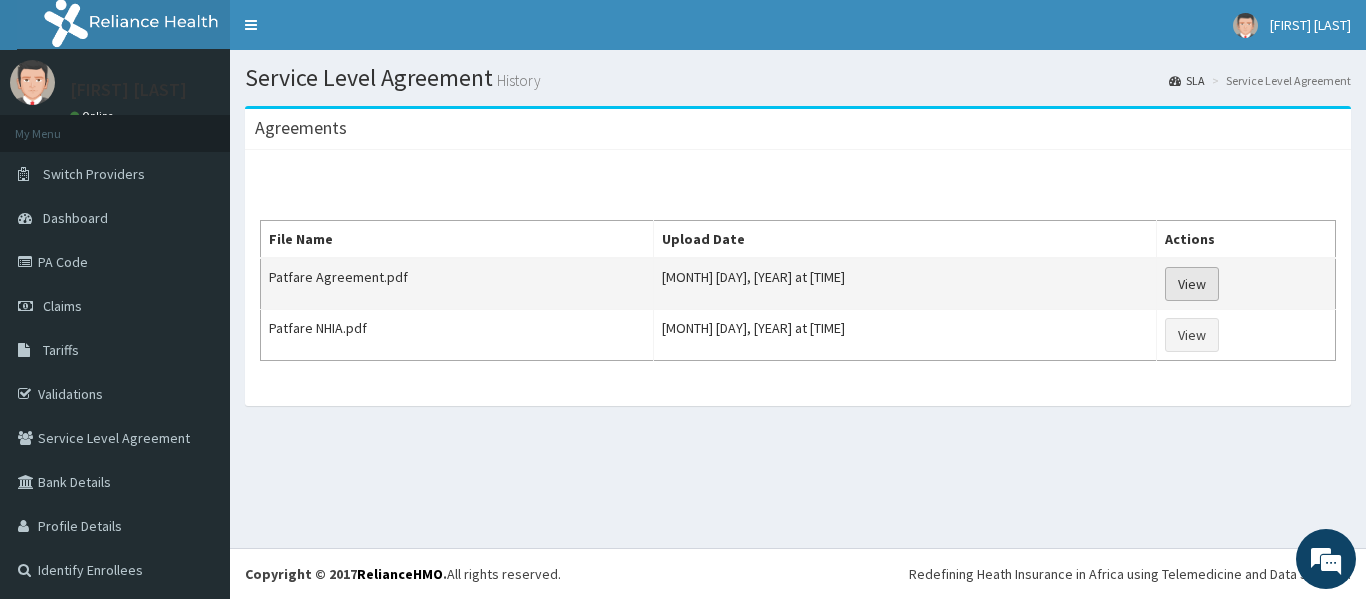 click on "View" at bounding box center [1192, 284] 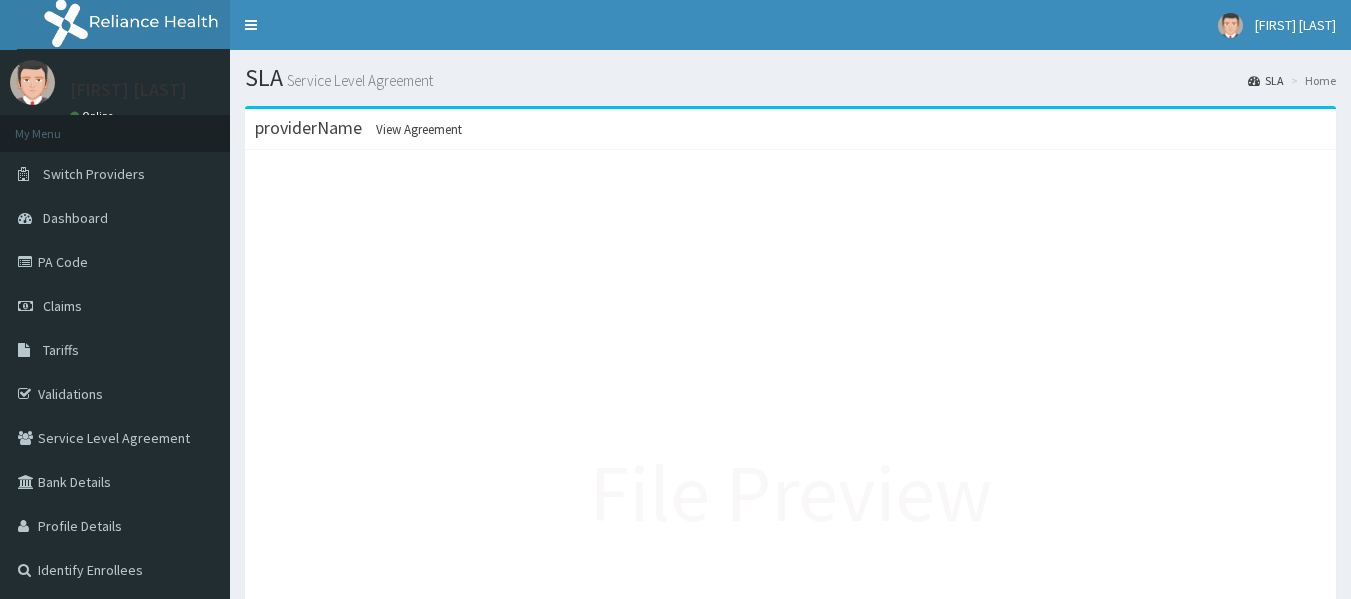 scroll, scrollTop: 0, scrollLeft: 0, axis: both 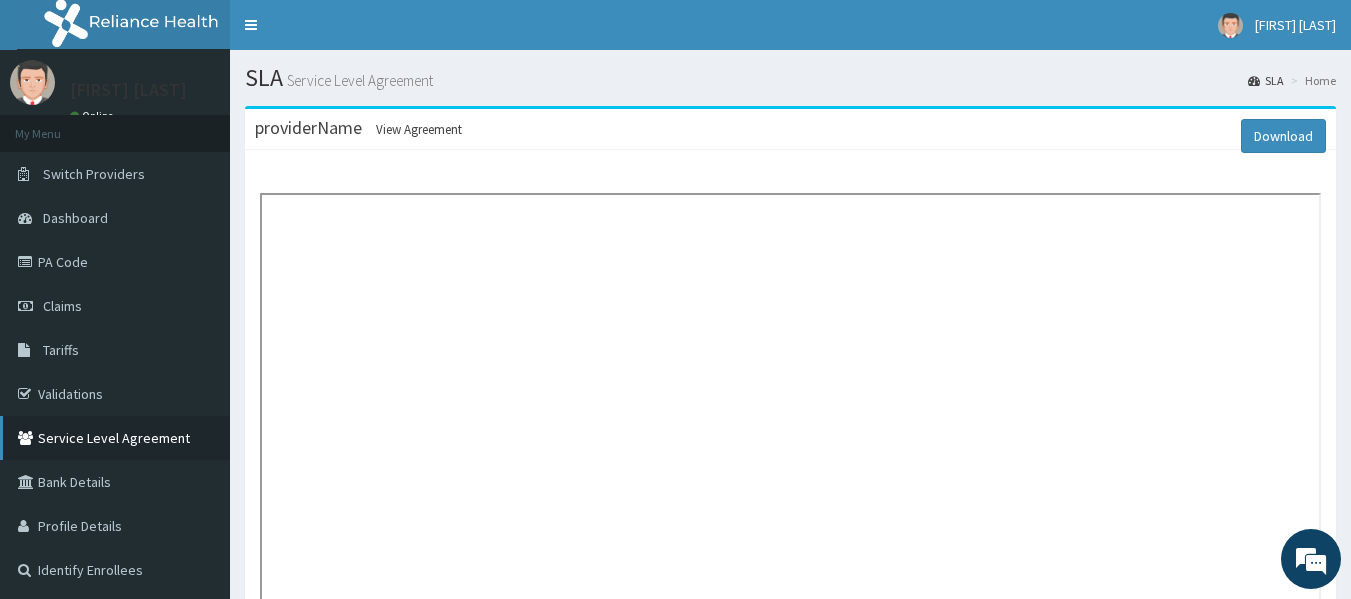 click on "Service Level Agreement" at bounding box center [115, 438] 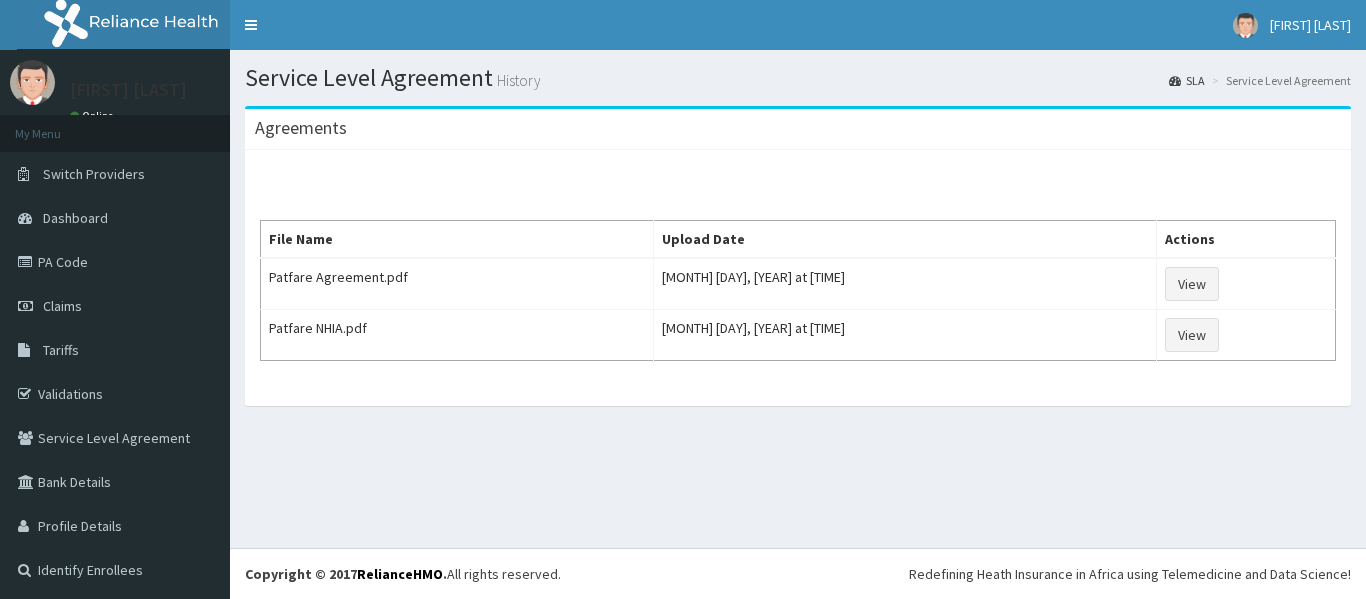 scroll, scrollTop: 0, scrollLeft: 0, axis: both 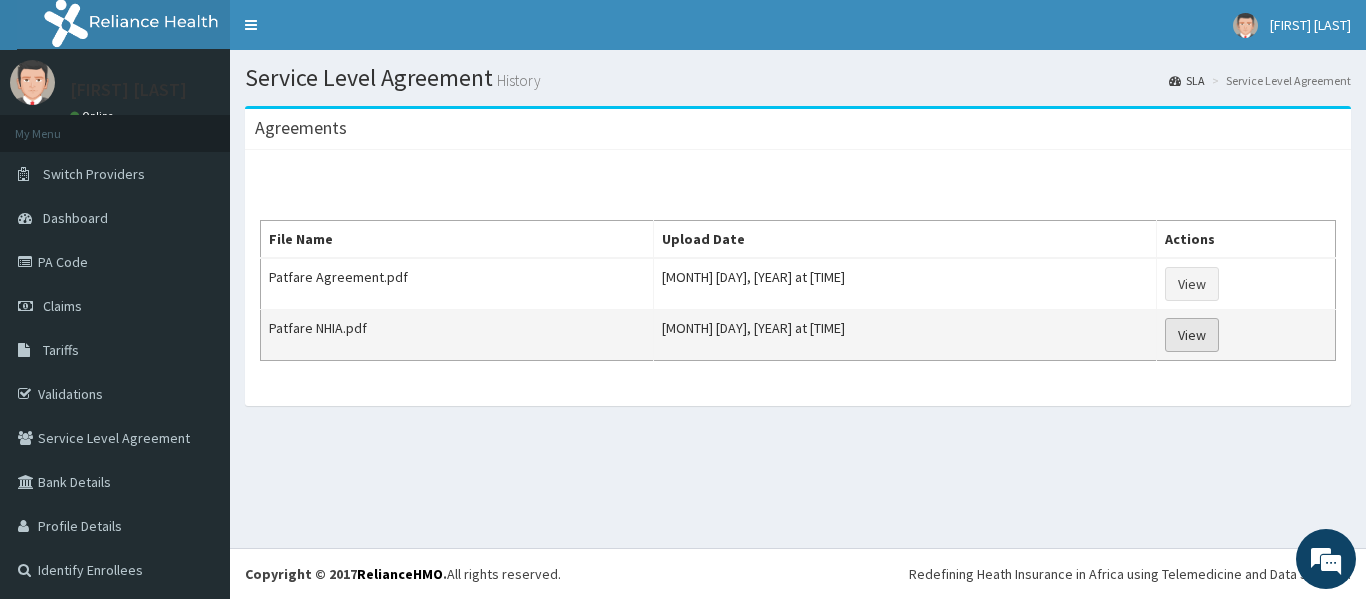 click on "View" at bounding box center [1192, 335] 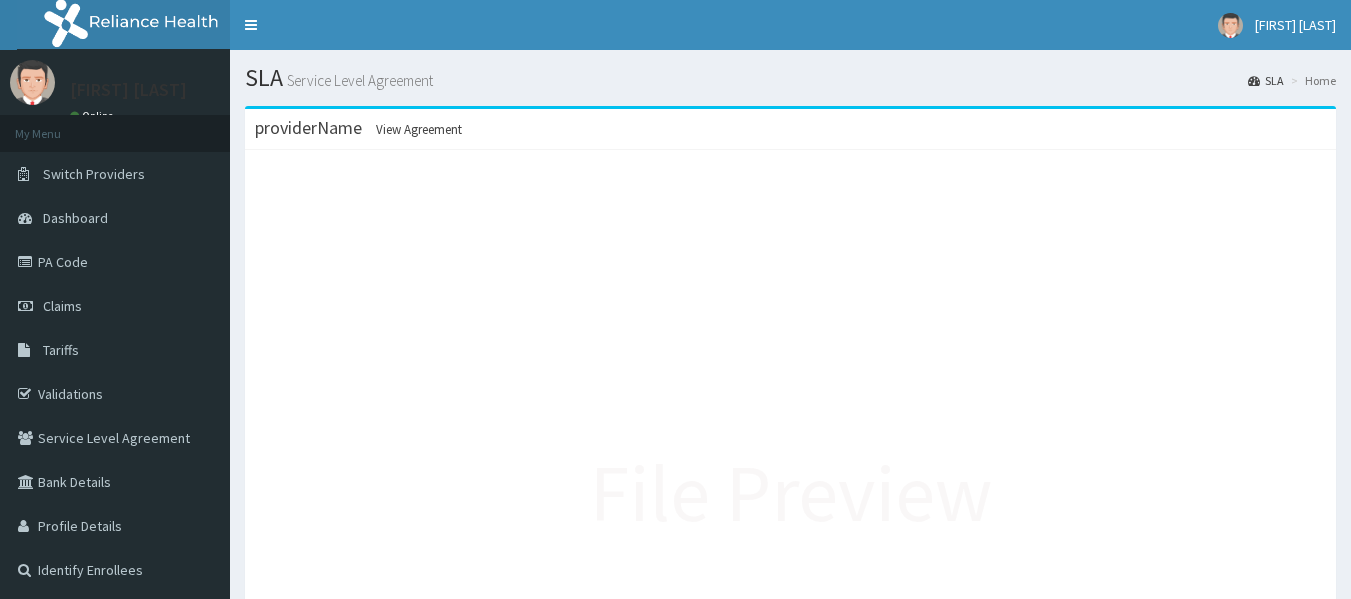 scroll, scrollTop: 0, scrollLeft: 0, axis: both 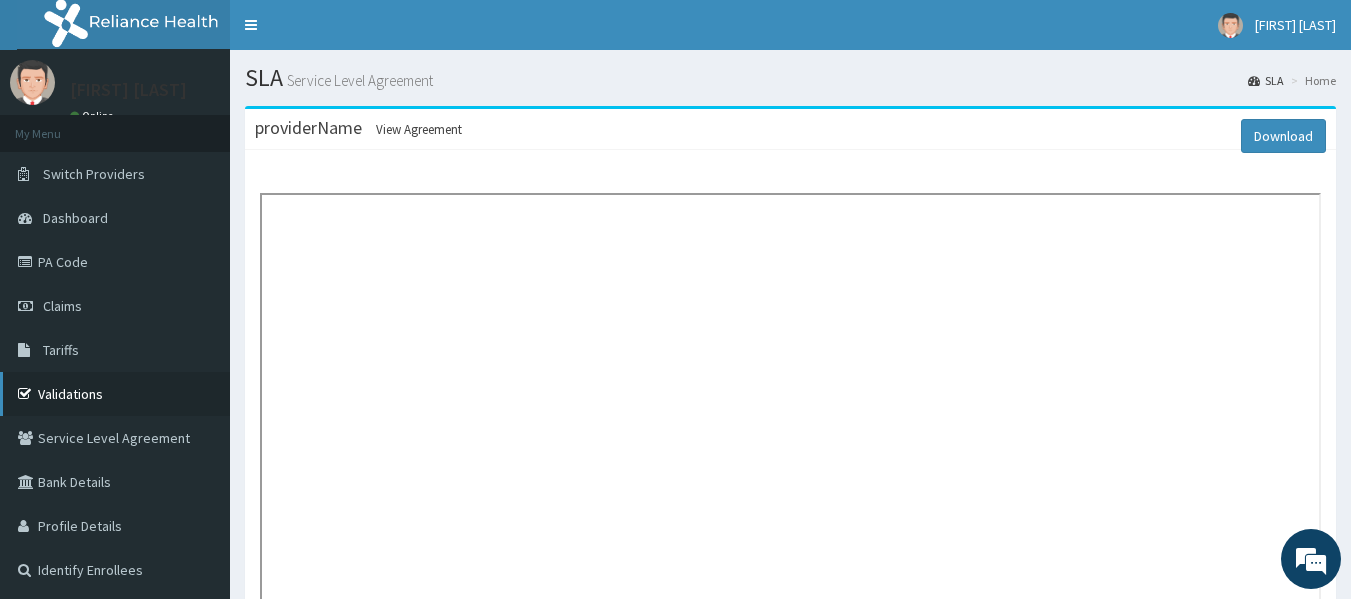 click on "Validations" at bounding box center (115, 394) 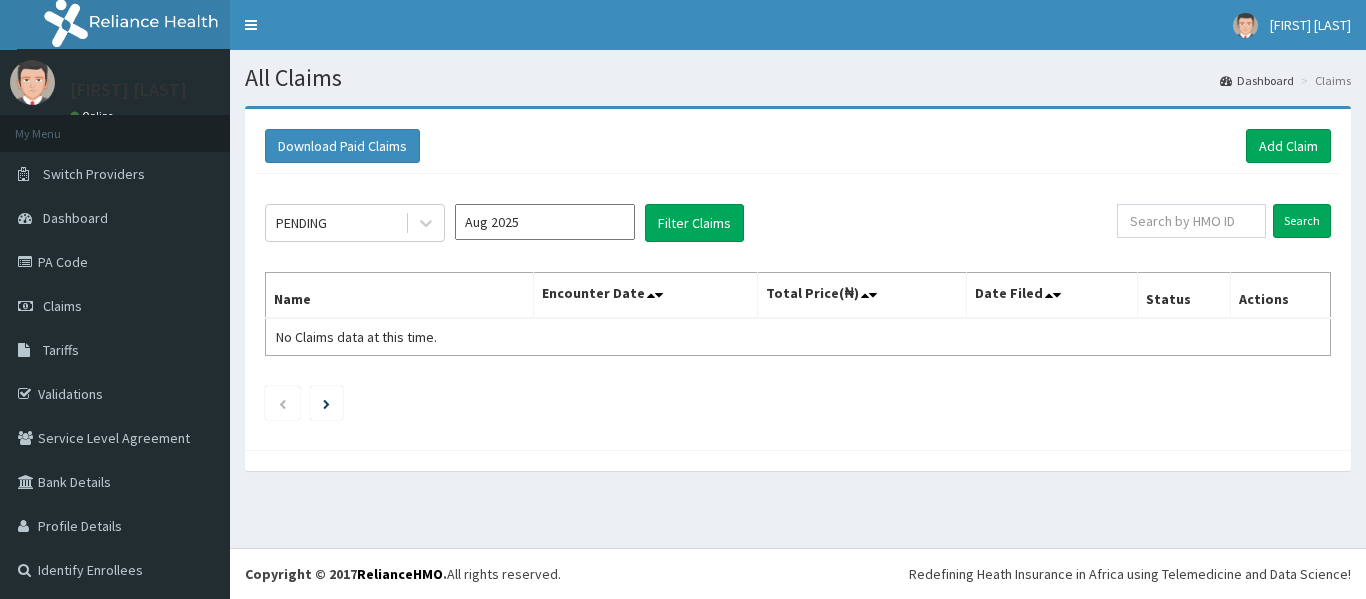scroll, scrollTop: 0, scrollLeft: 0, axis: both 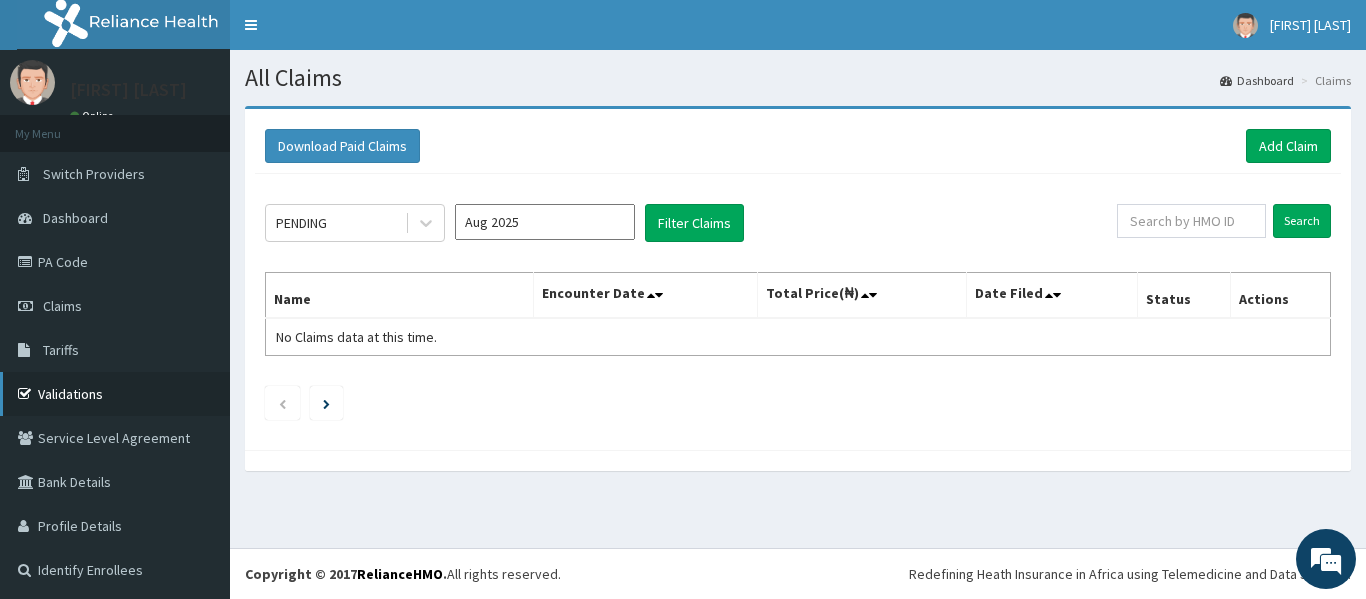 click on "Validations" at bounding box center [115, 394] 